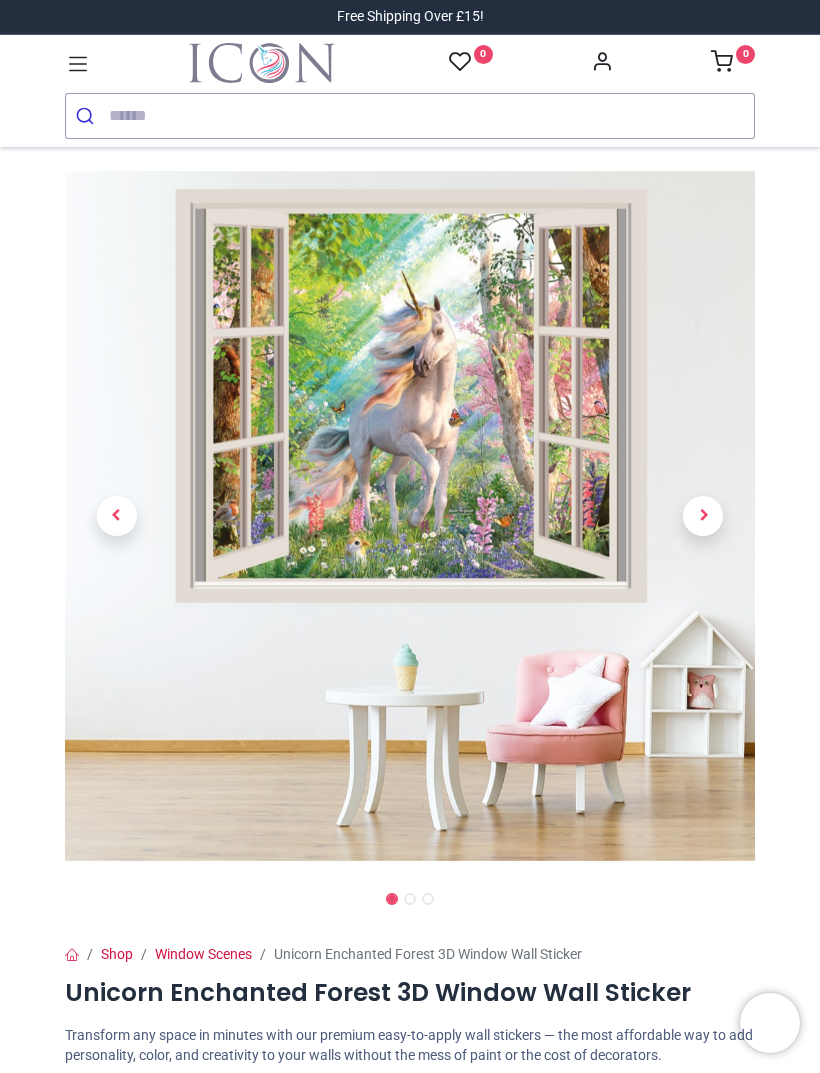 scroll, scrollTop: 0, scrollLeft: 0, axis: both 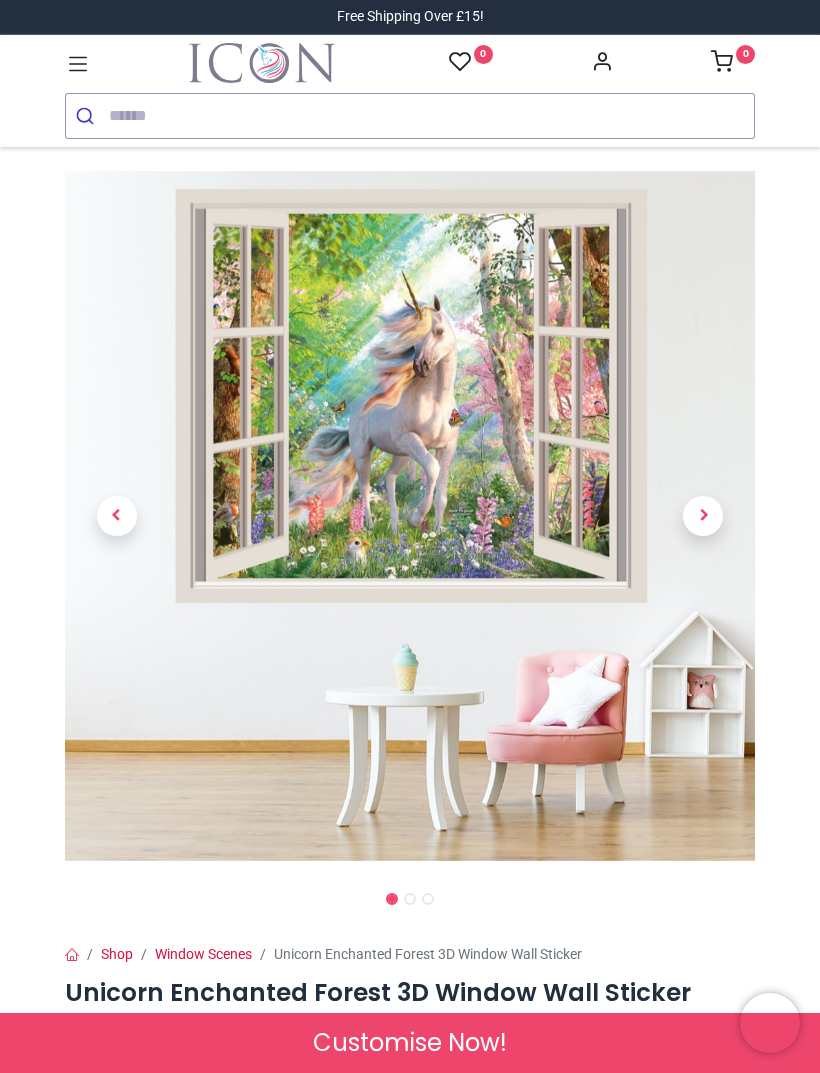 click at bounding box center (703, 516) 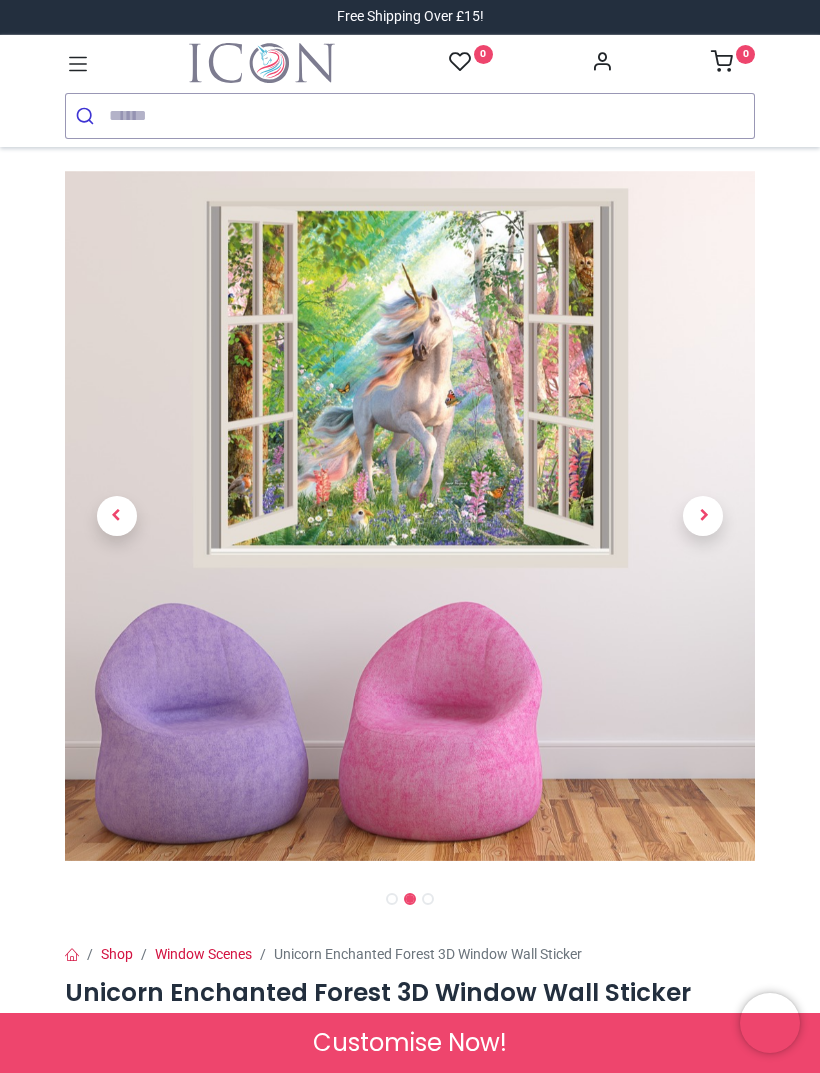 click at bounding box center [703, 516] 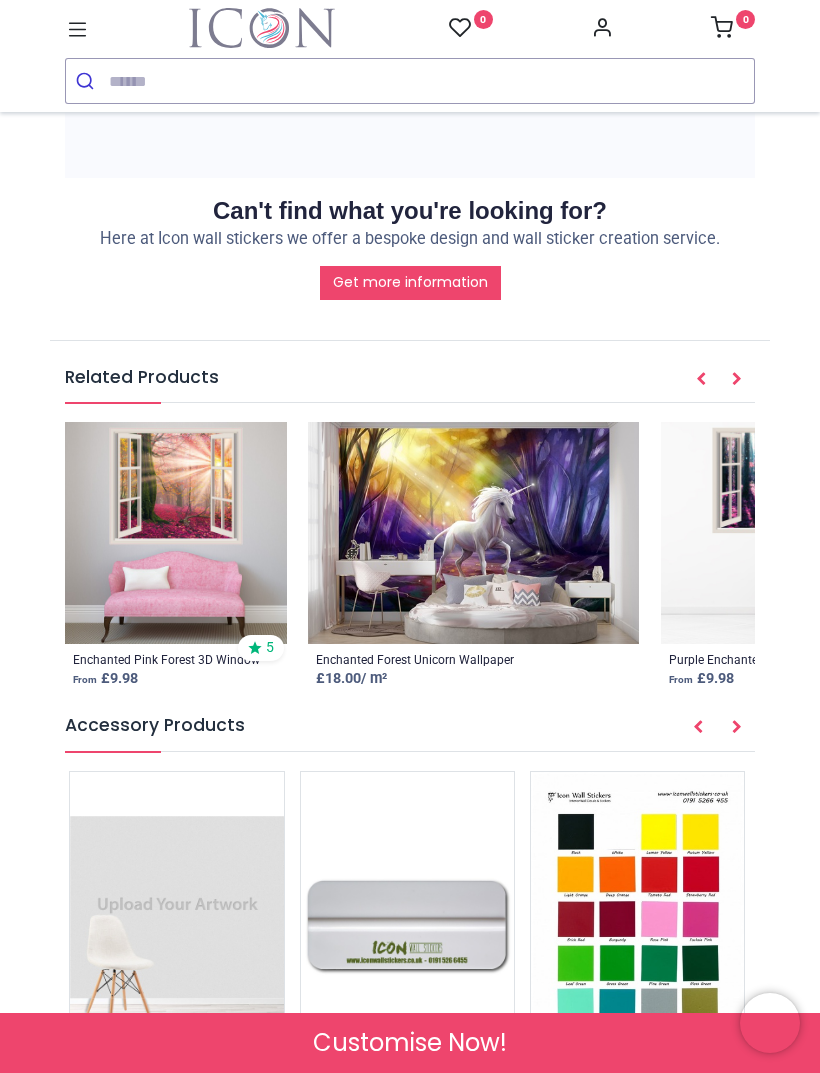 scroll, scrollTop: 2658, scrollLeft: 0, axis: vertical 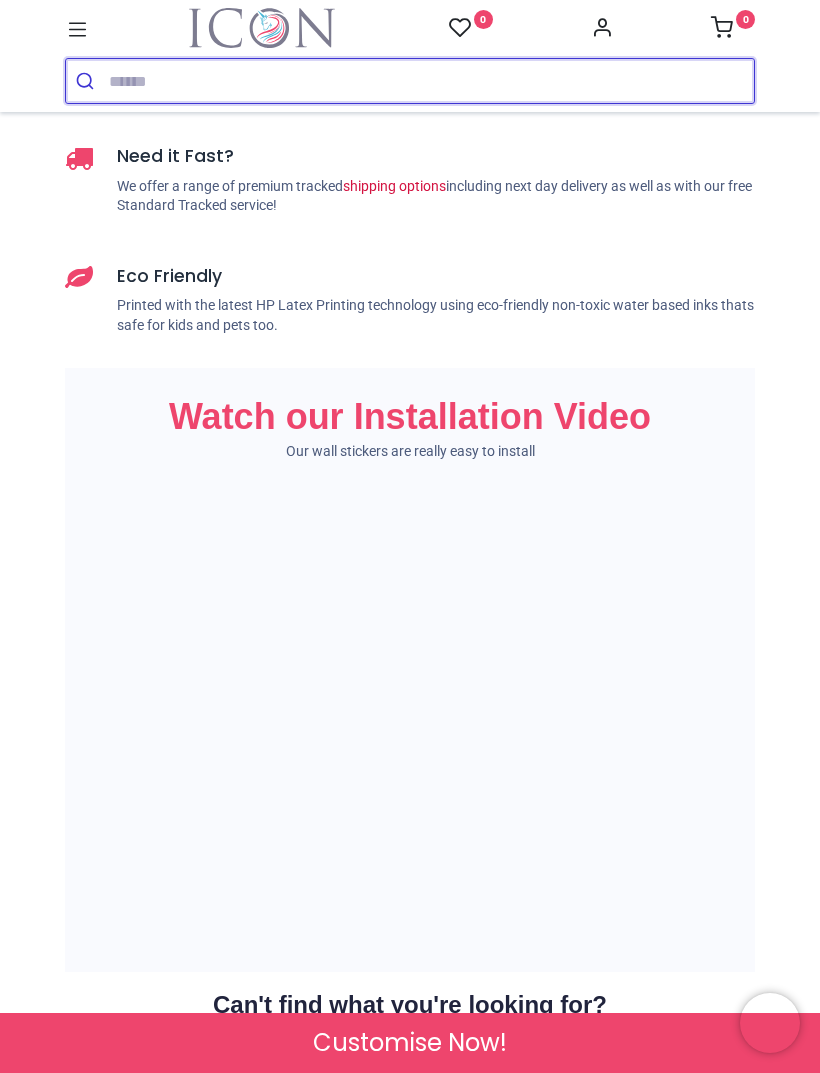 click at bounding box center [431, 81] 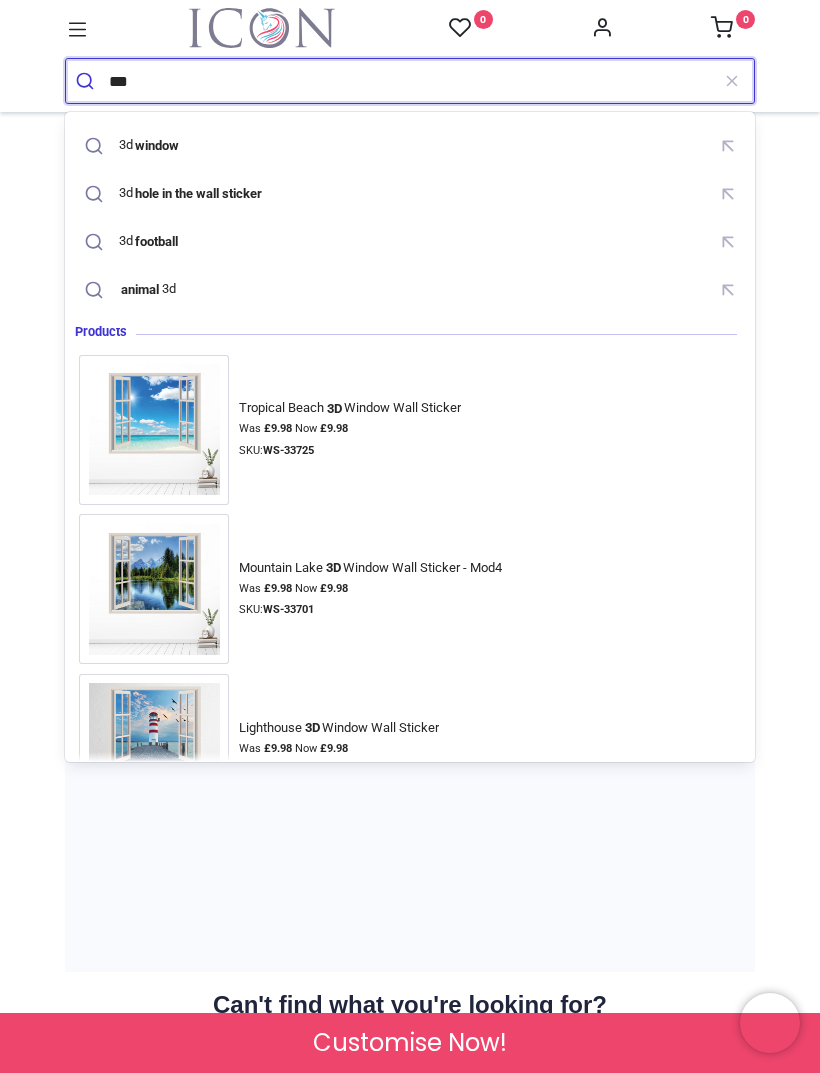 click on "3d  hole in the wall sticker" at bounding box center [175, 194] 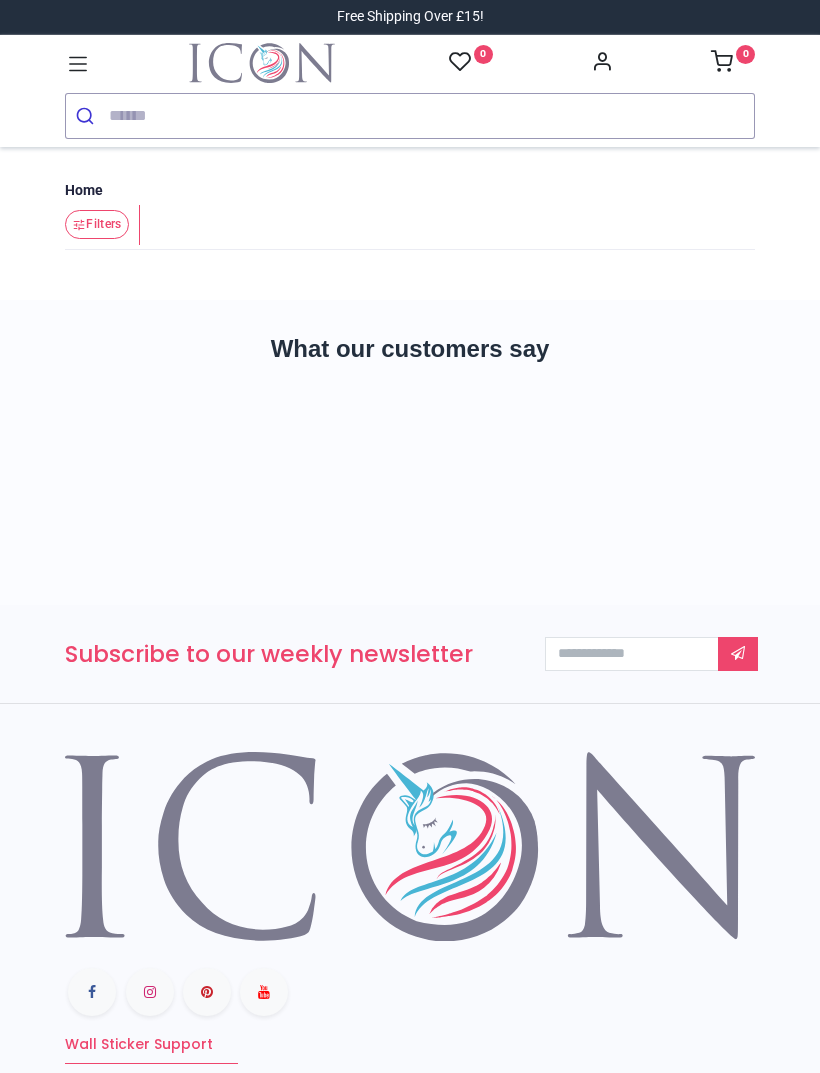 scroll, scrollTop: 0, scrollLeft: 0, axis: both 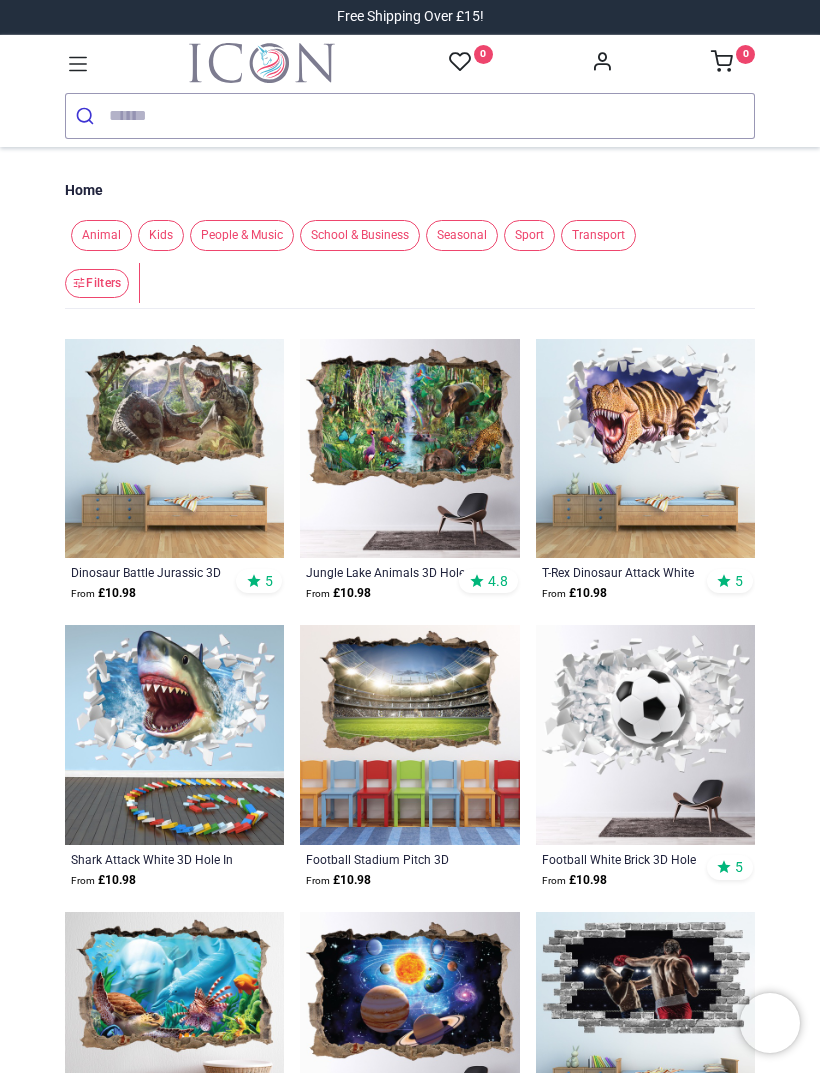 click at bounding box center (431, 116) 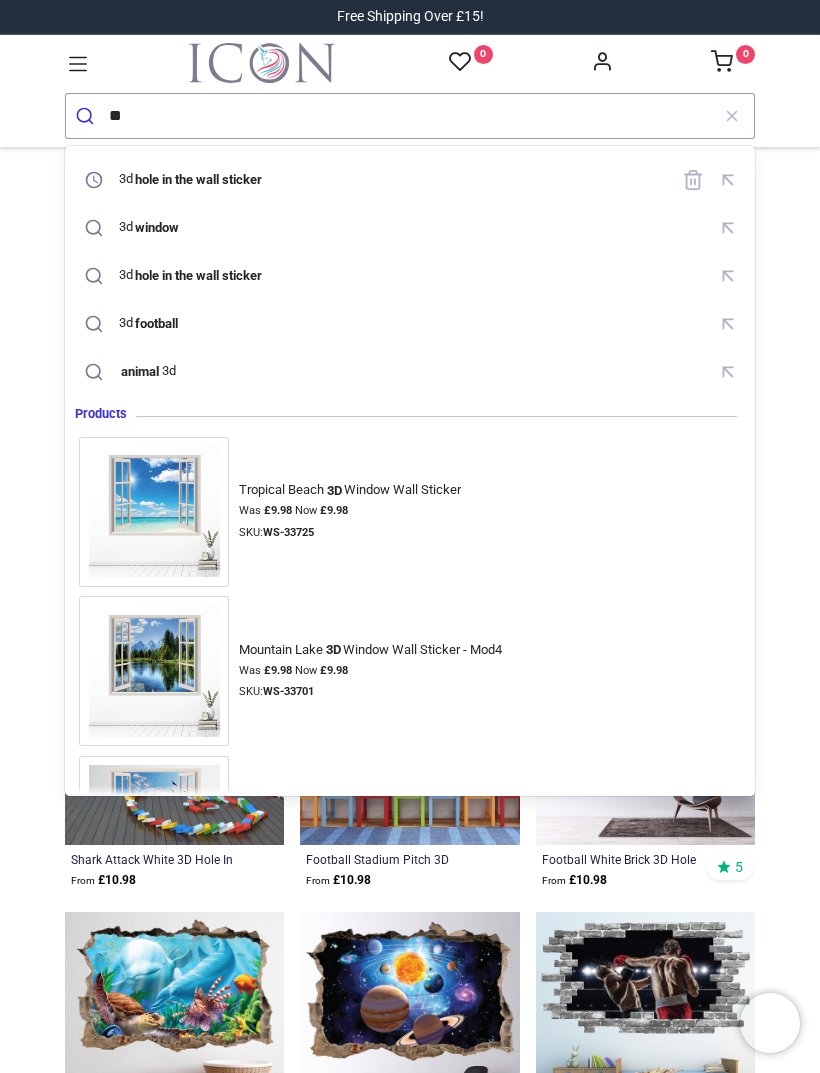 click on "3d  window" at bounding box center [150, 227] 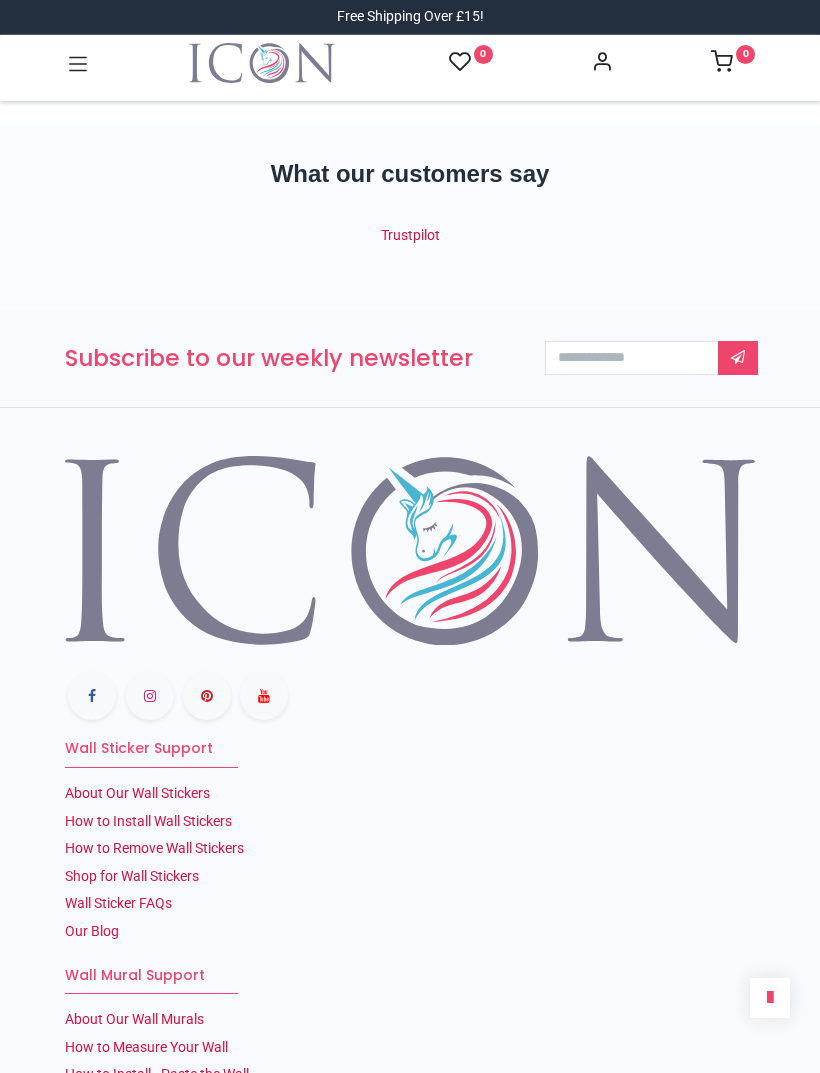 scroll, scrollTop: 0, scrollLeft: 0, axis: both 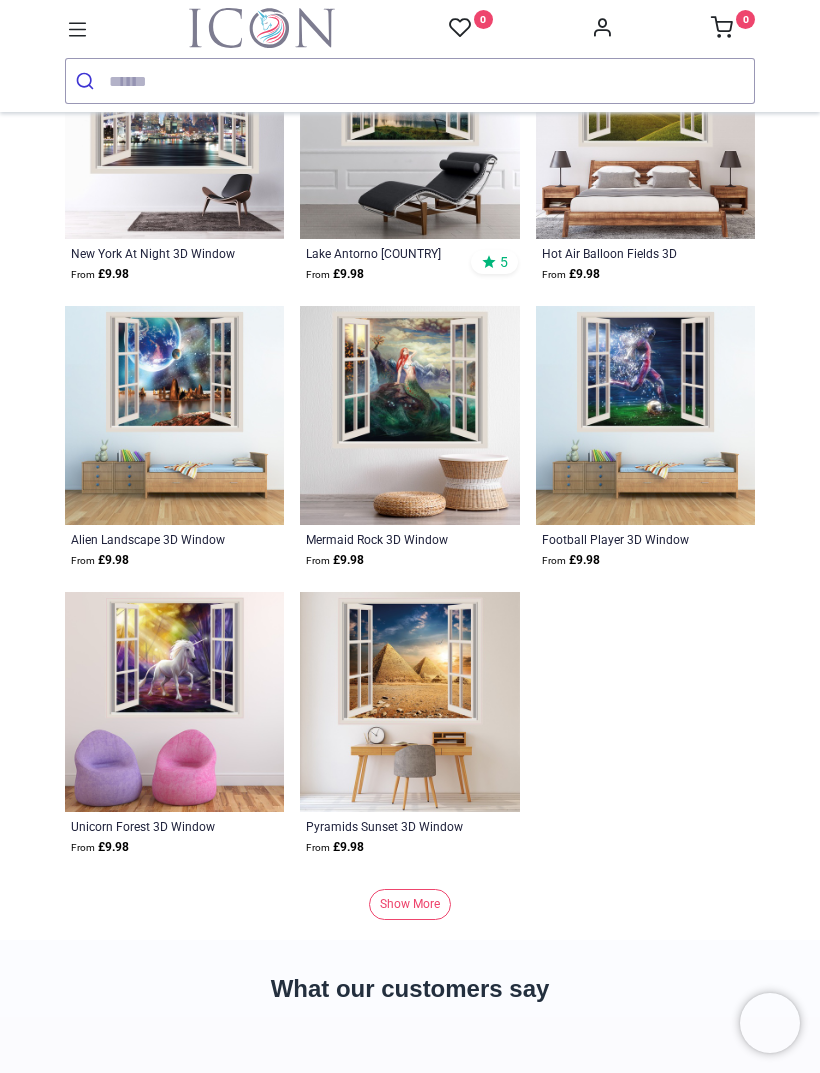 click on "Show More" at bounding box center [410, 904] 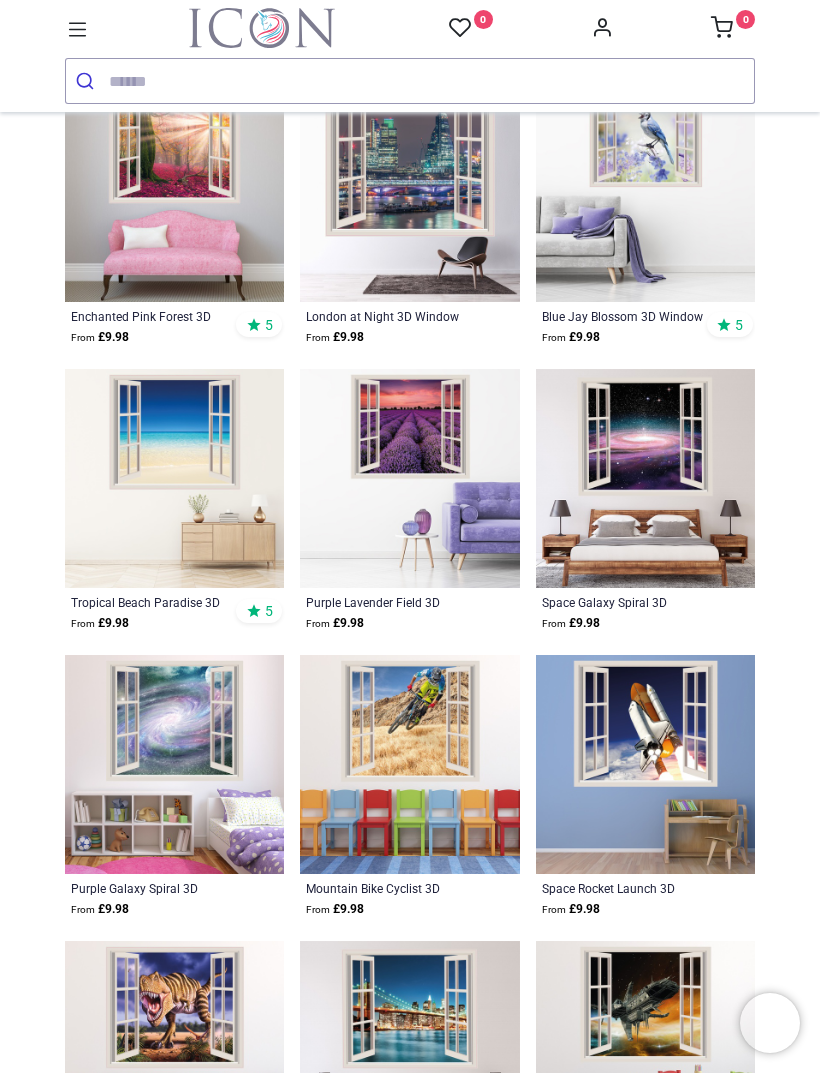 scroll, scrollTop: 15160, scrollLeft: 0, axis: vertical 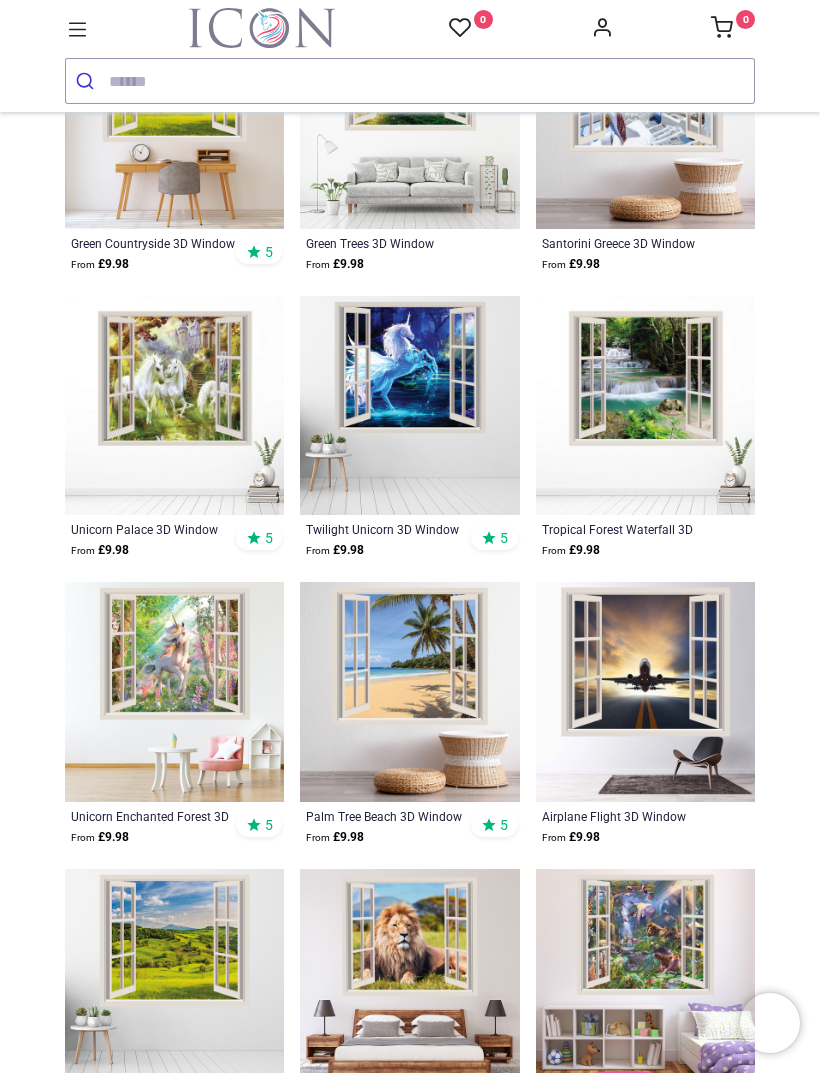 click at bounding box center [174, 691] 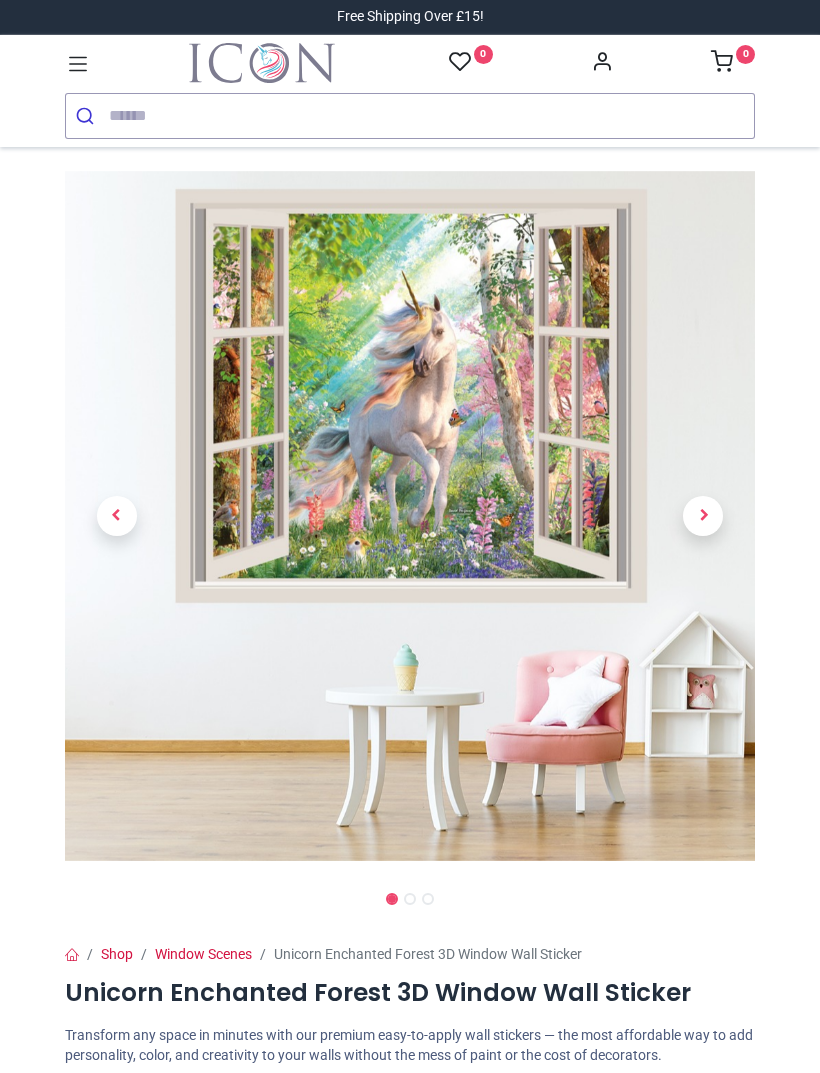 scroll, scrollTop: 0, scrollLeft: 0, axis: both 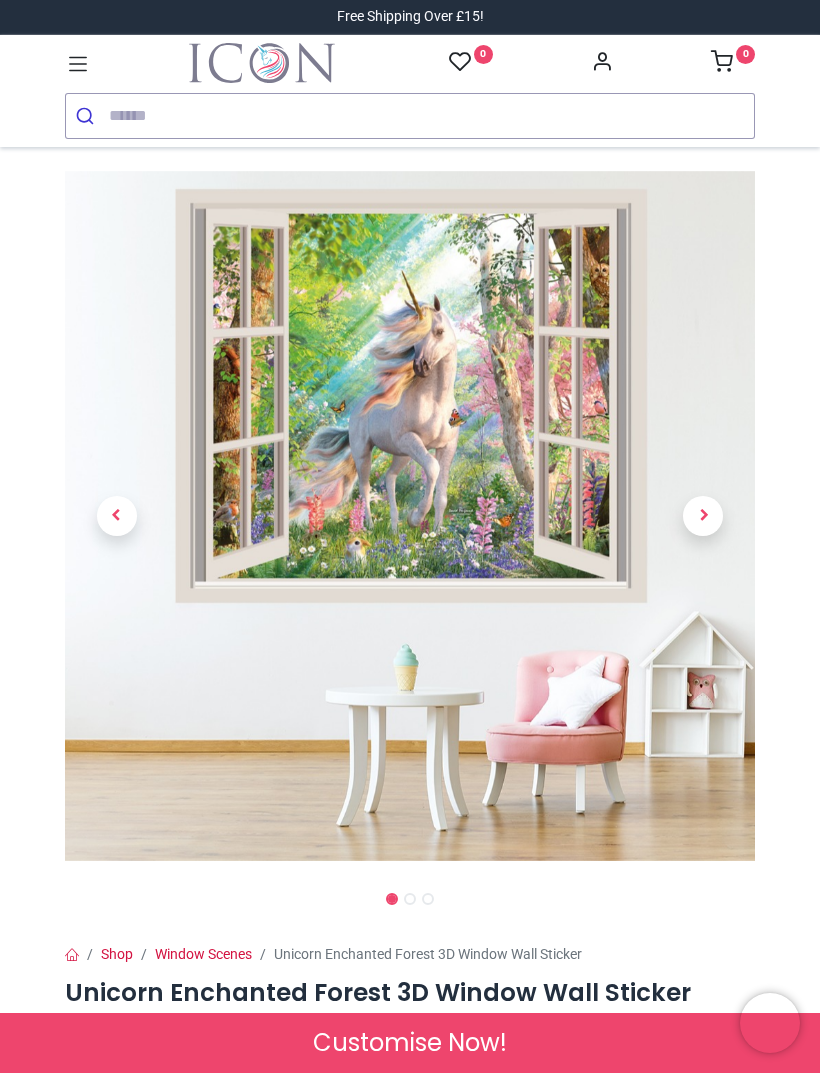 click at bounding box center [703, 516] 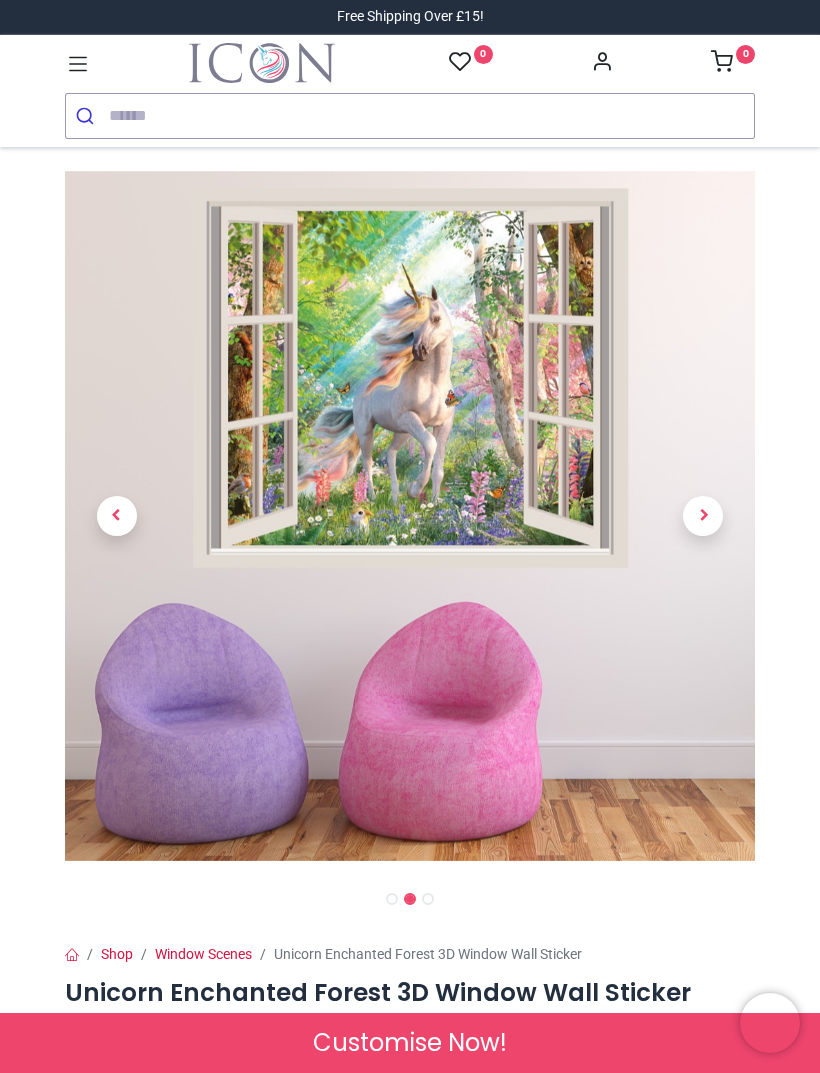 click at bounding box center [703, 516] 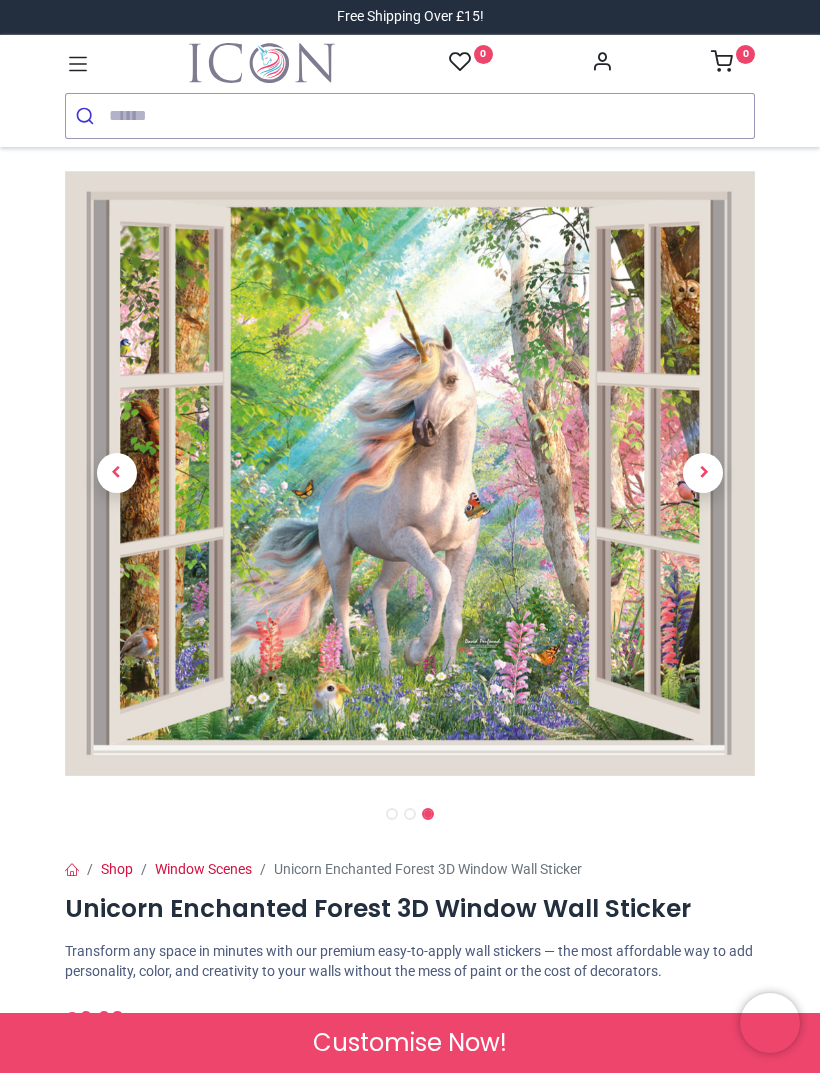 scroll, scrollTop: 0, scrollLeft: 0, axis: both 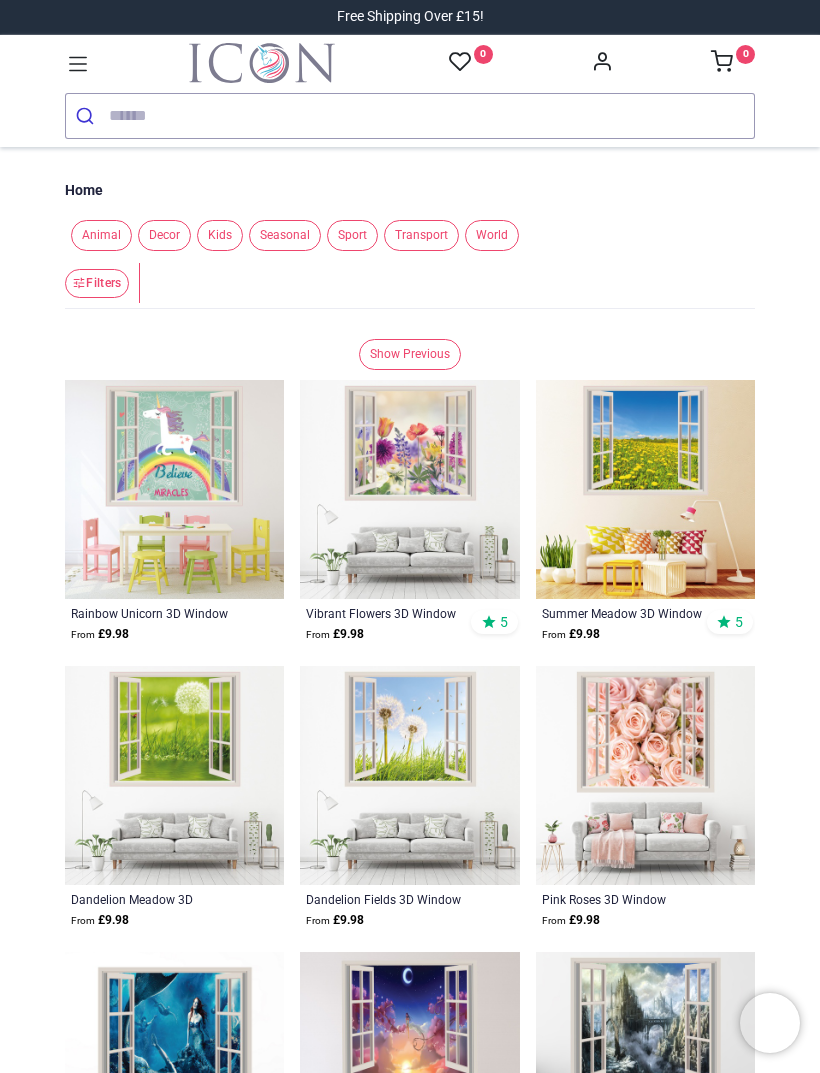 click 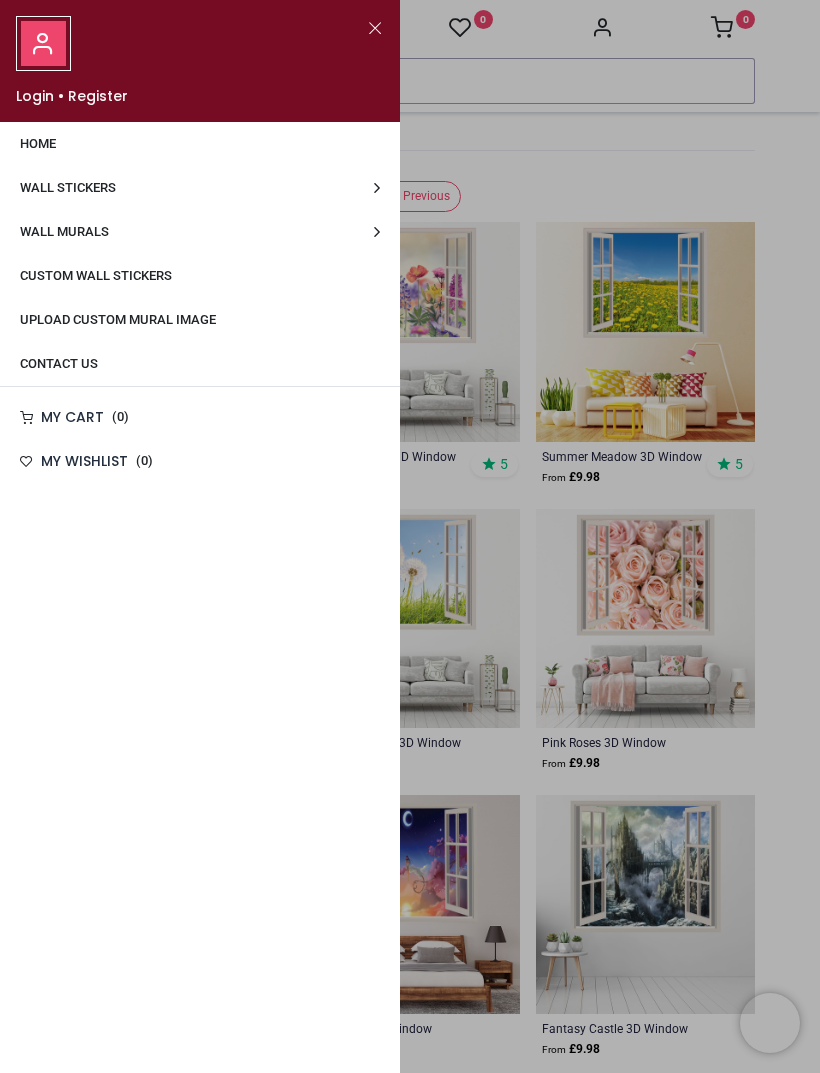 scroll, scrollTop: 77, scrollLeft: 0, axis: vertical 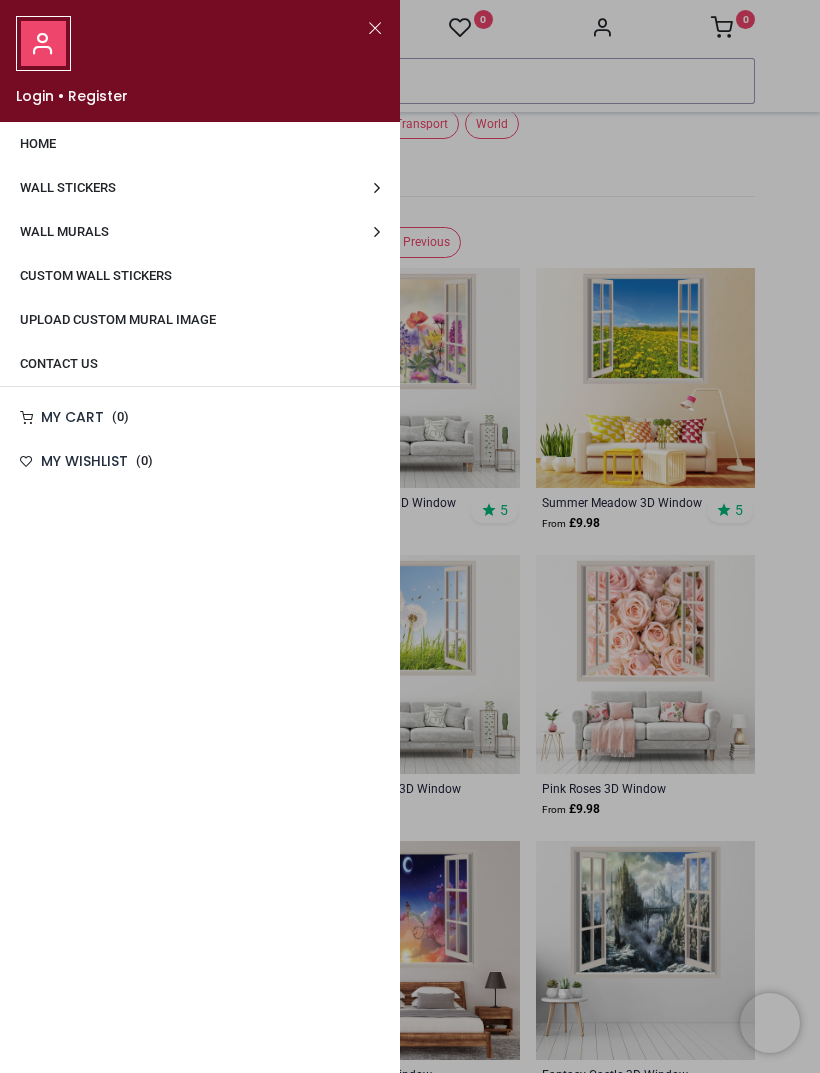 click on "Wall Stickers" at bounding box center (200, 188) 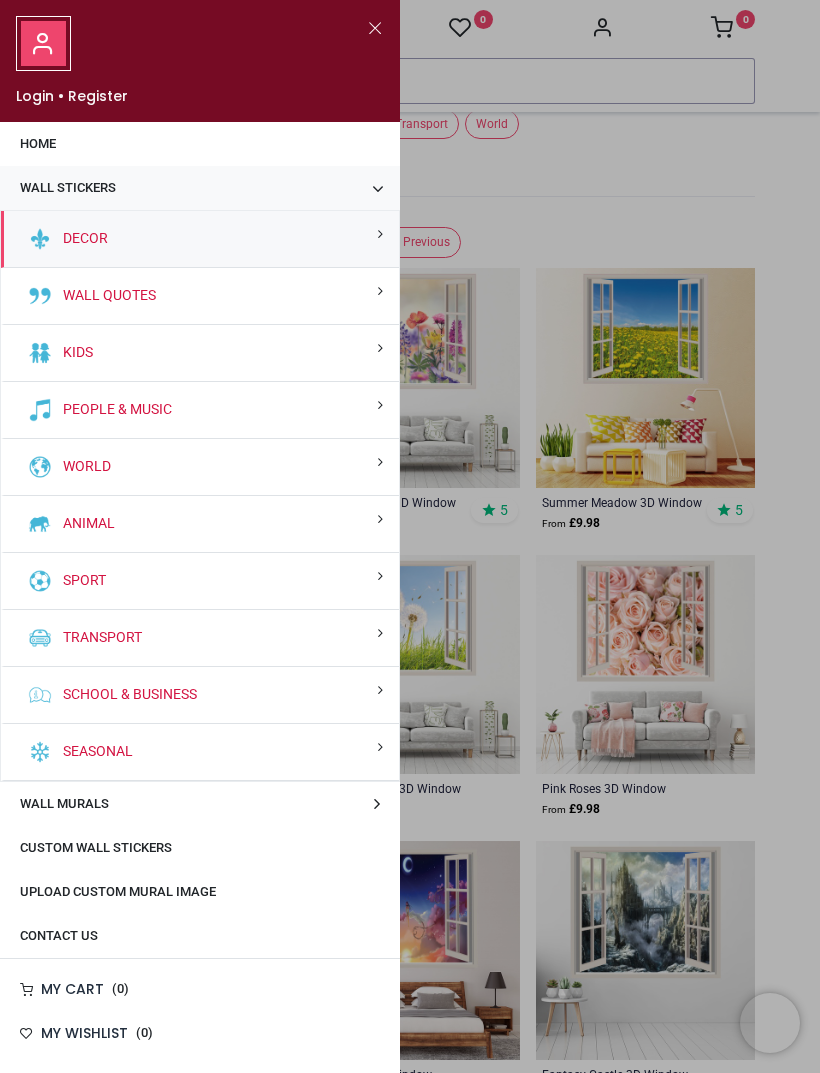 click on "Animal" at bounding box center [200, 524] 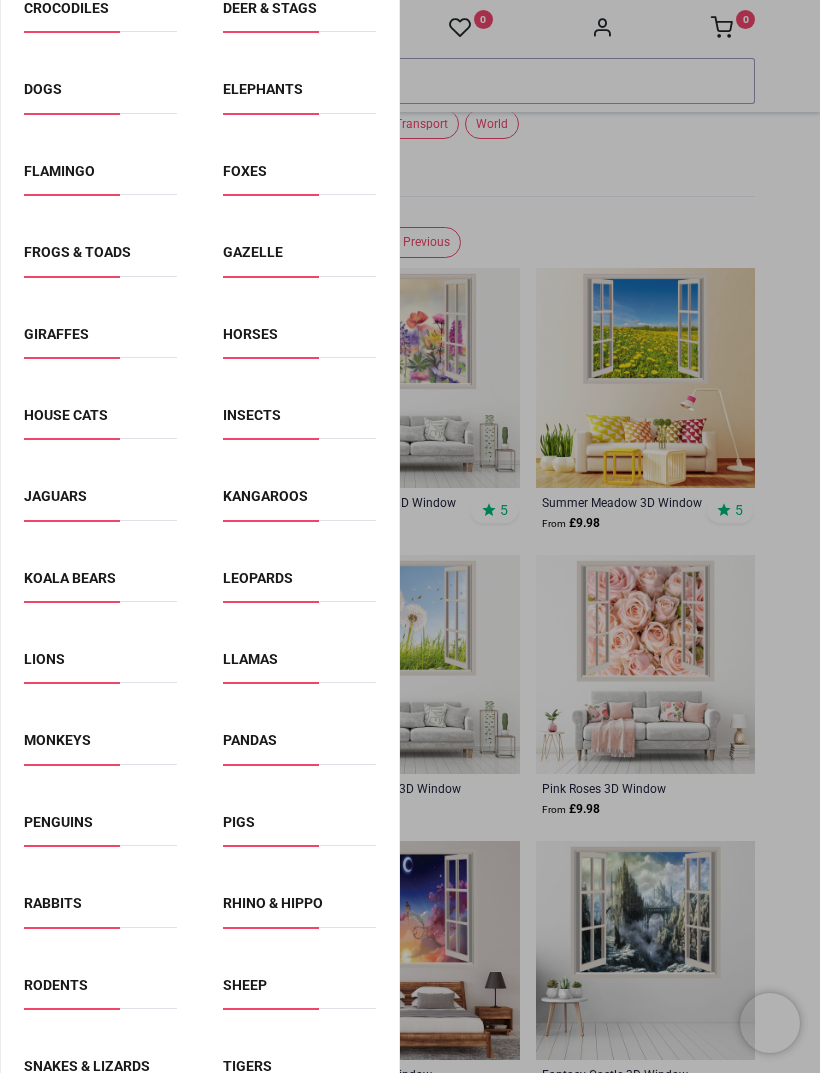 scroll, scrollTop: 901, scrollLeft: 0, axis: vertical 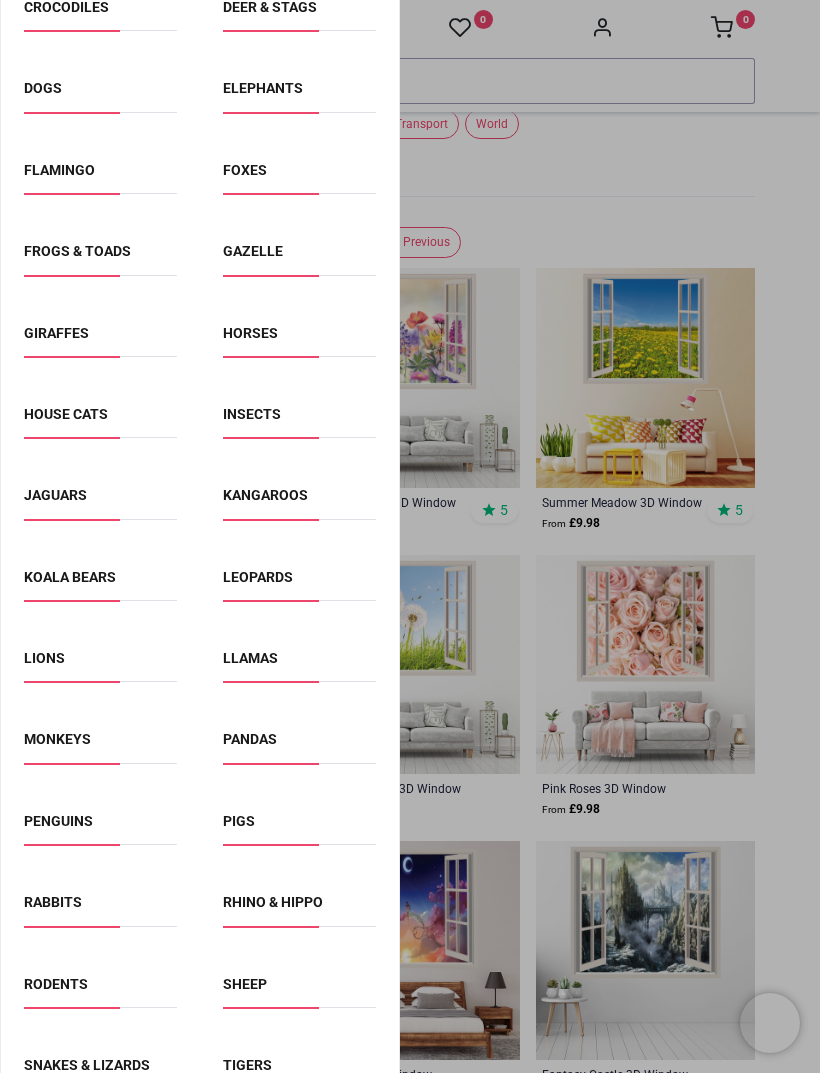 click on "Rabbits" at bounding box center [53, 902] 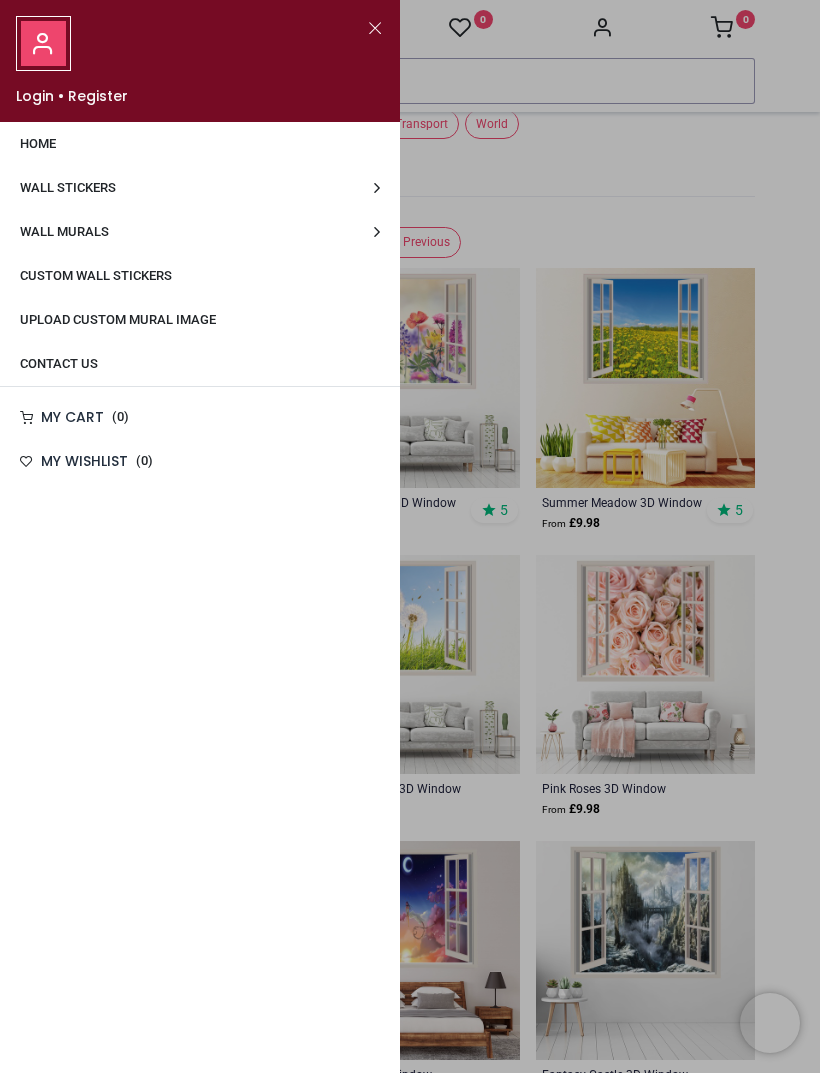 scroll, scrollTop: 0, scrollLeft: 0, axis: both 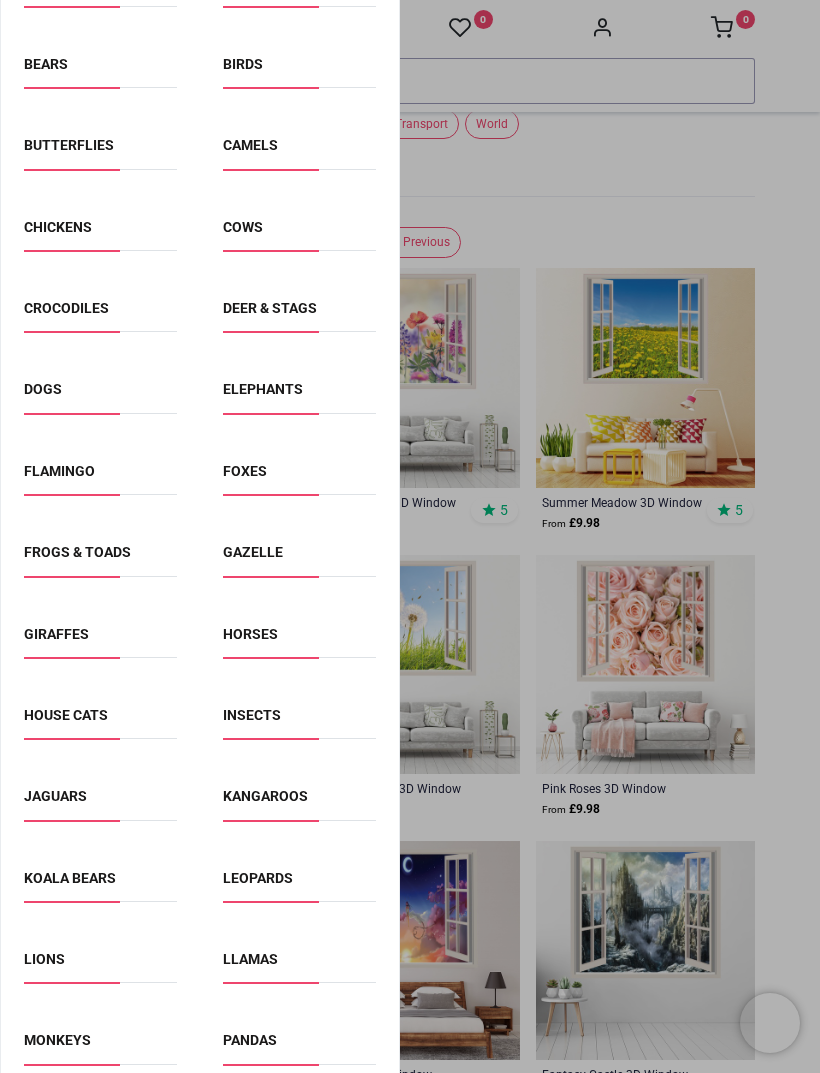 click at bounding box center [410, 536] 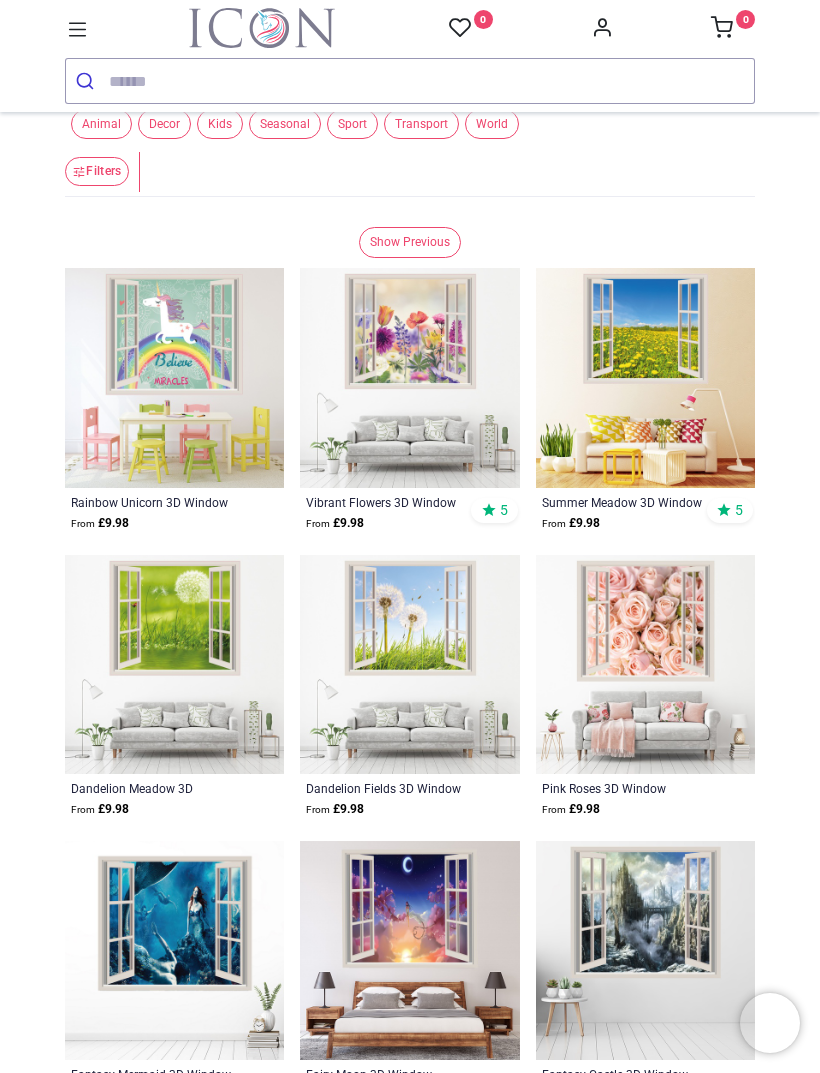 scroll, scrollTop: 0, scrollLeft: 0, axis: both 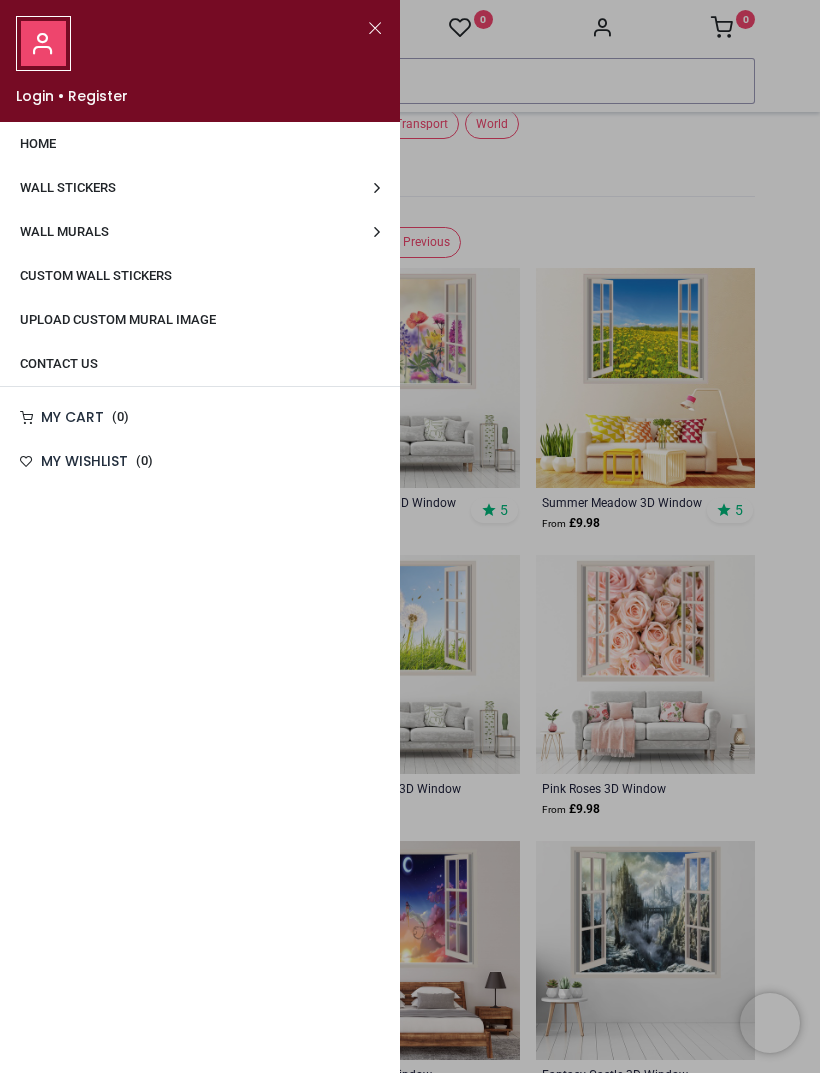 click on "Wall Stickers" at bounding box center (200, 188) 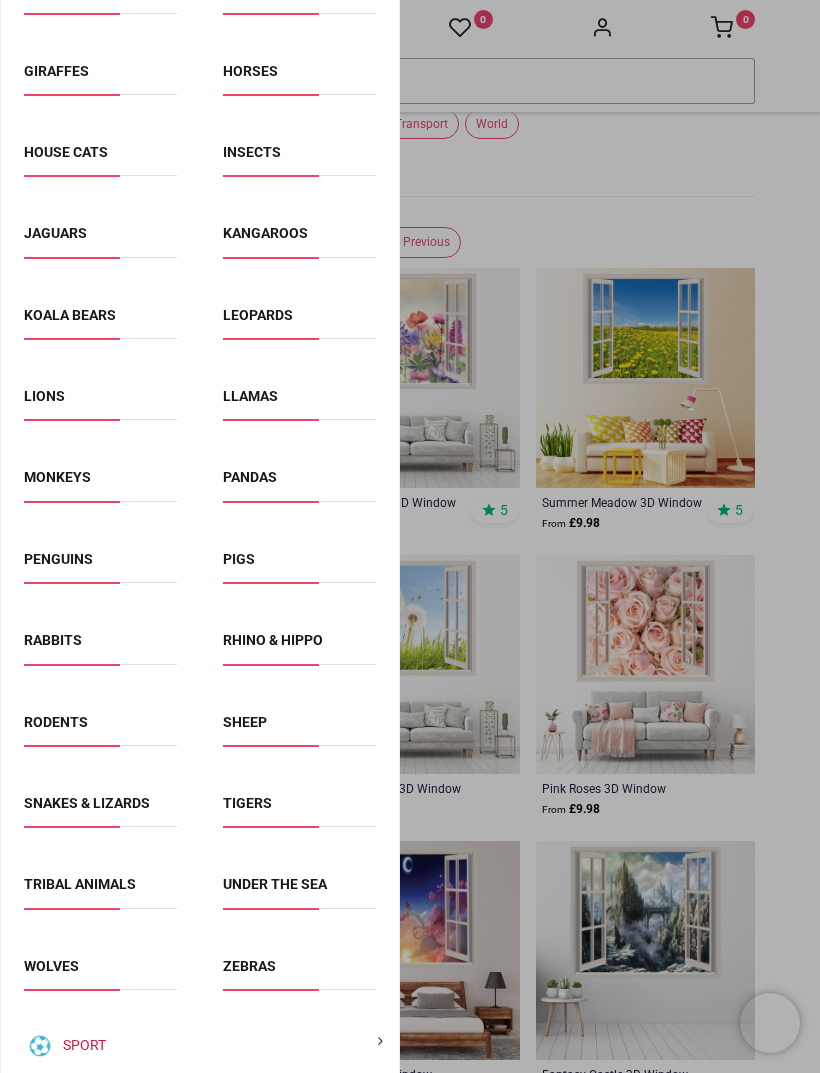 scroll, scrollTop: 1166, scrollLeft: 0, axis: vertical 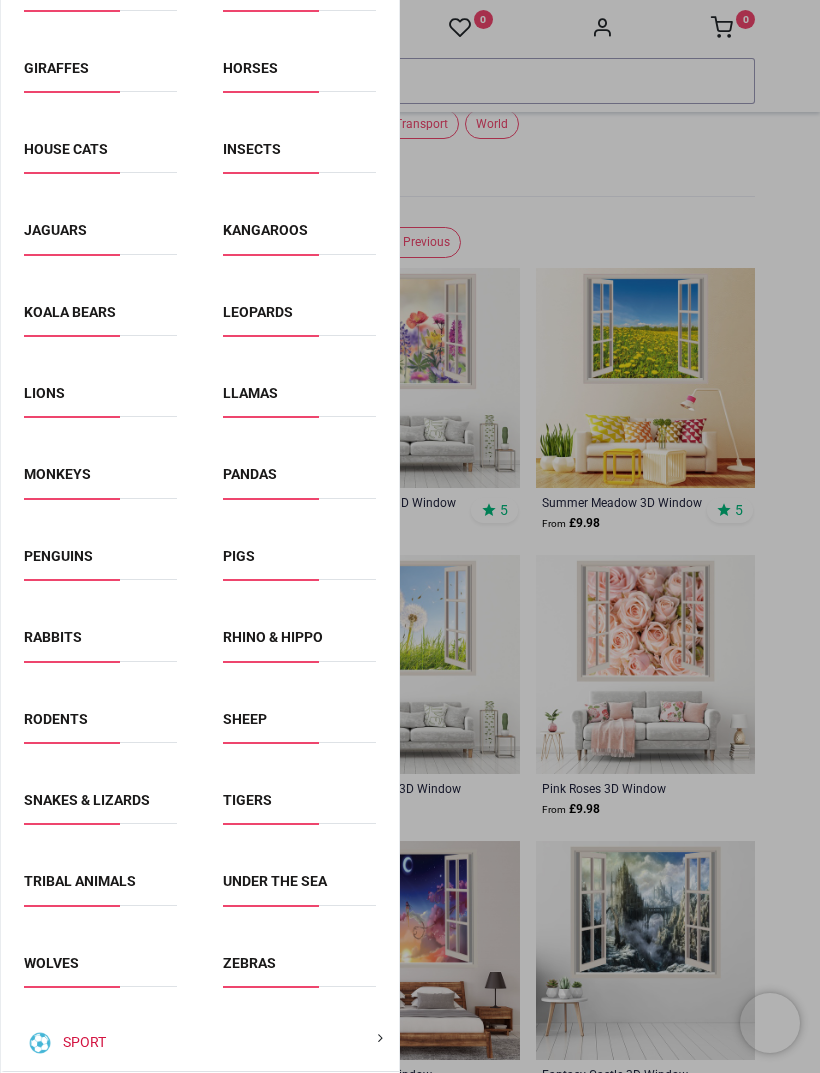 click on "House Cats" at bounding box center (66, 149) 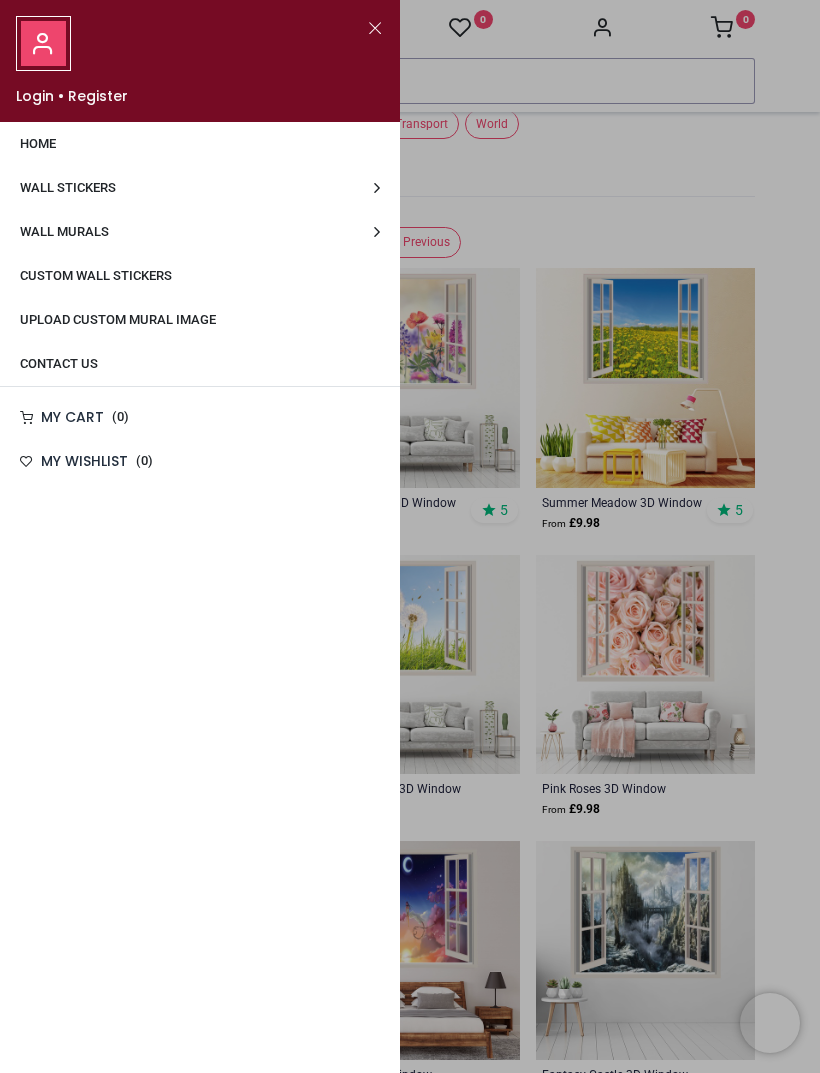 scroll, scrollTop: 0, scrollLeft: 0, axis: both 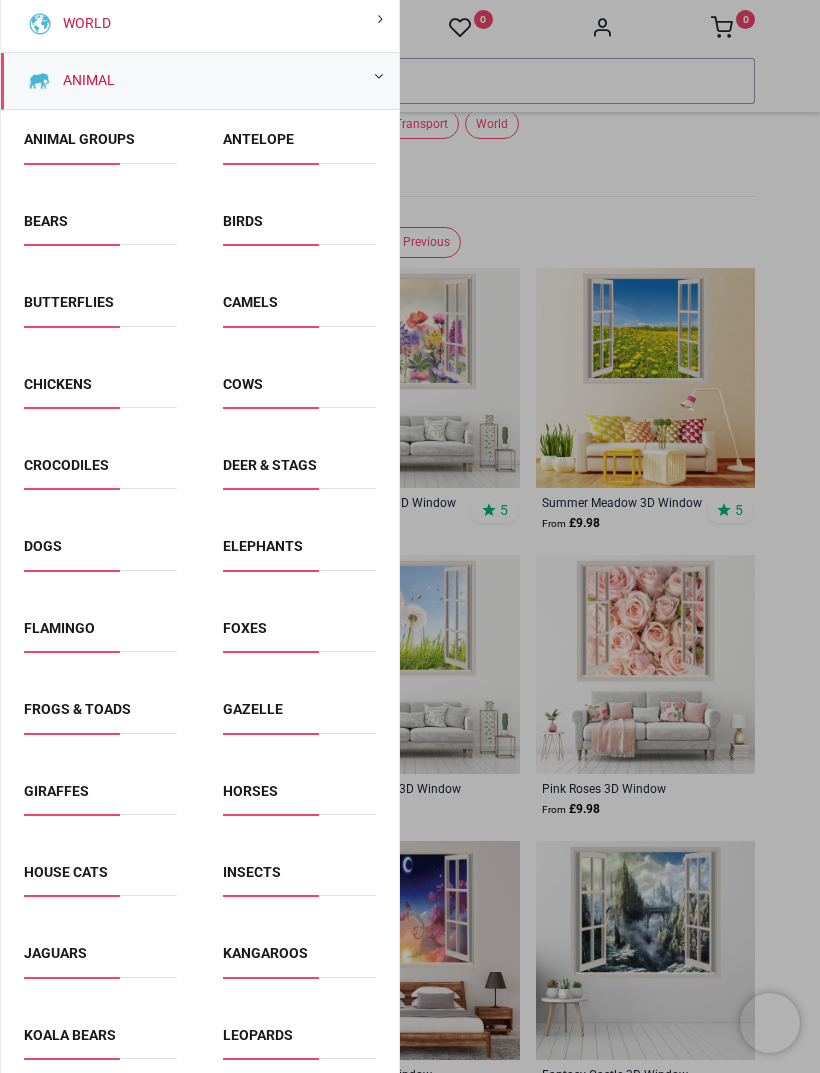 click on "Elephants" at bounding box center [263, 546] 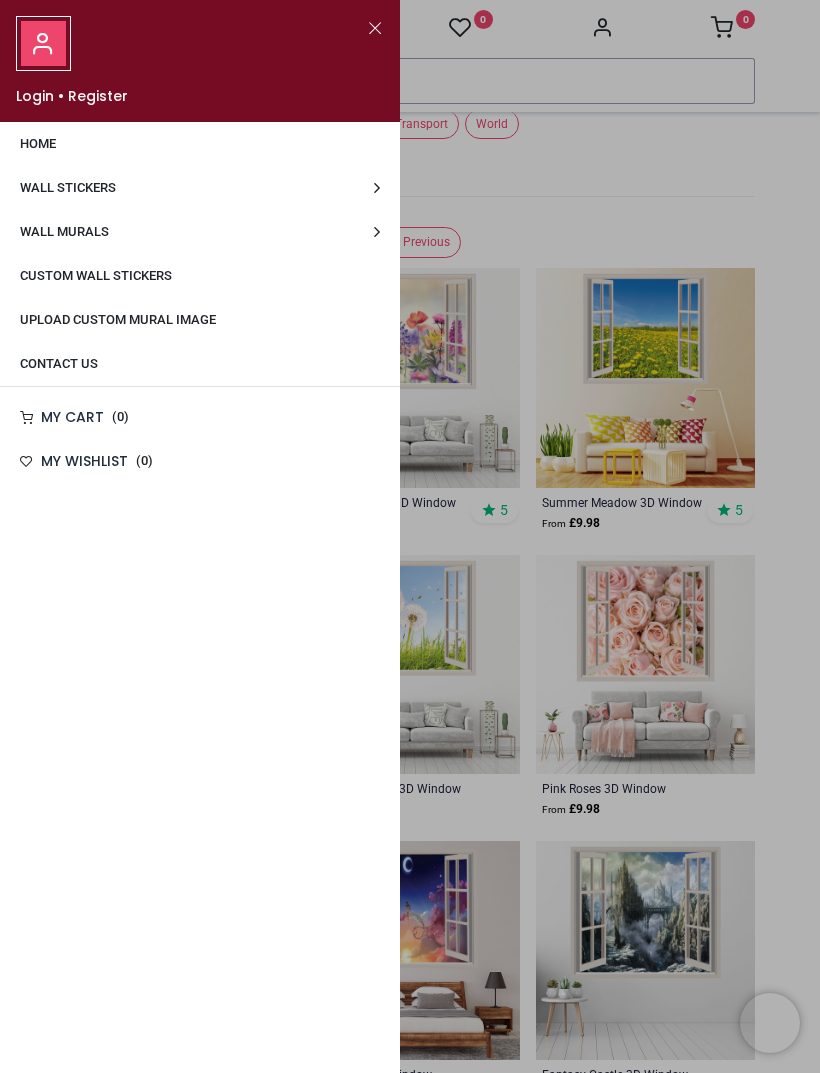 scroll, scrollTop: 0, scrollLeft: 0, axis: both 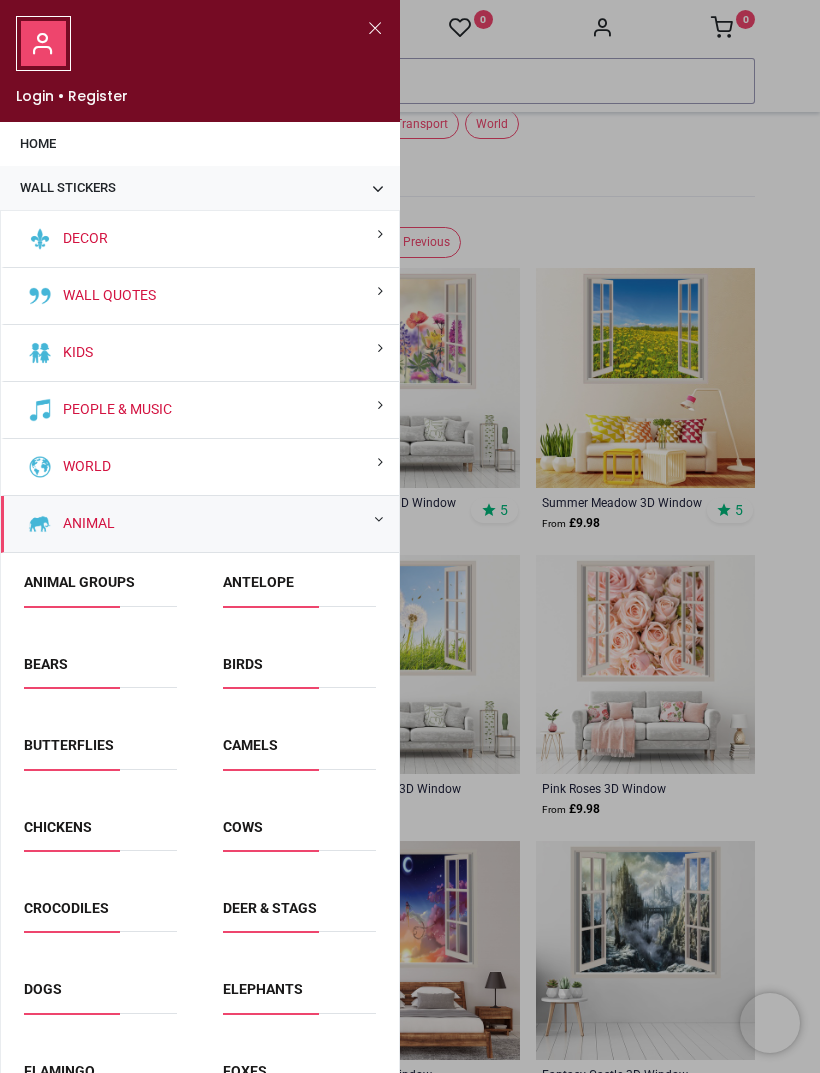 click on "Decor" at bounding box center (200, 239) 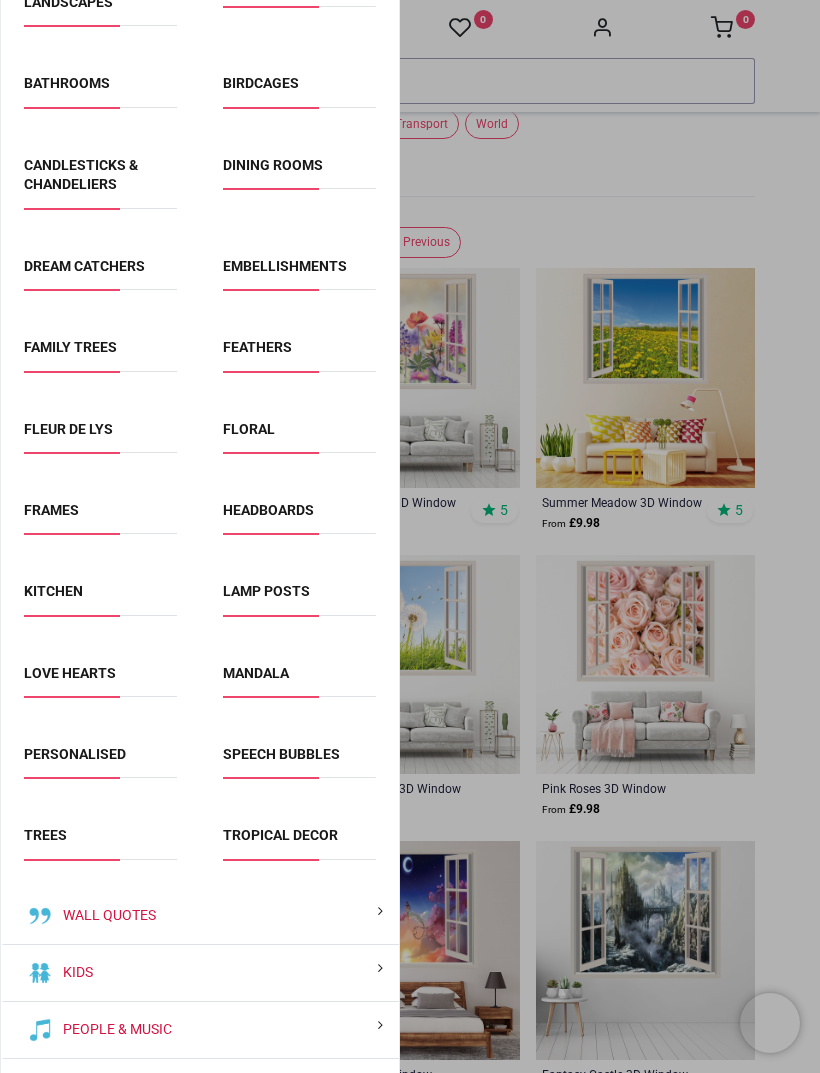 scroll, scrollTop: 316, scrollLeft: 0, axis: vertical 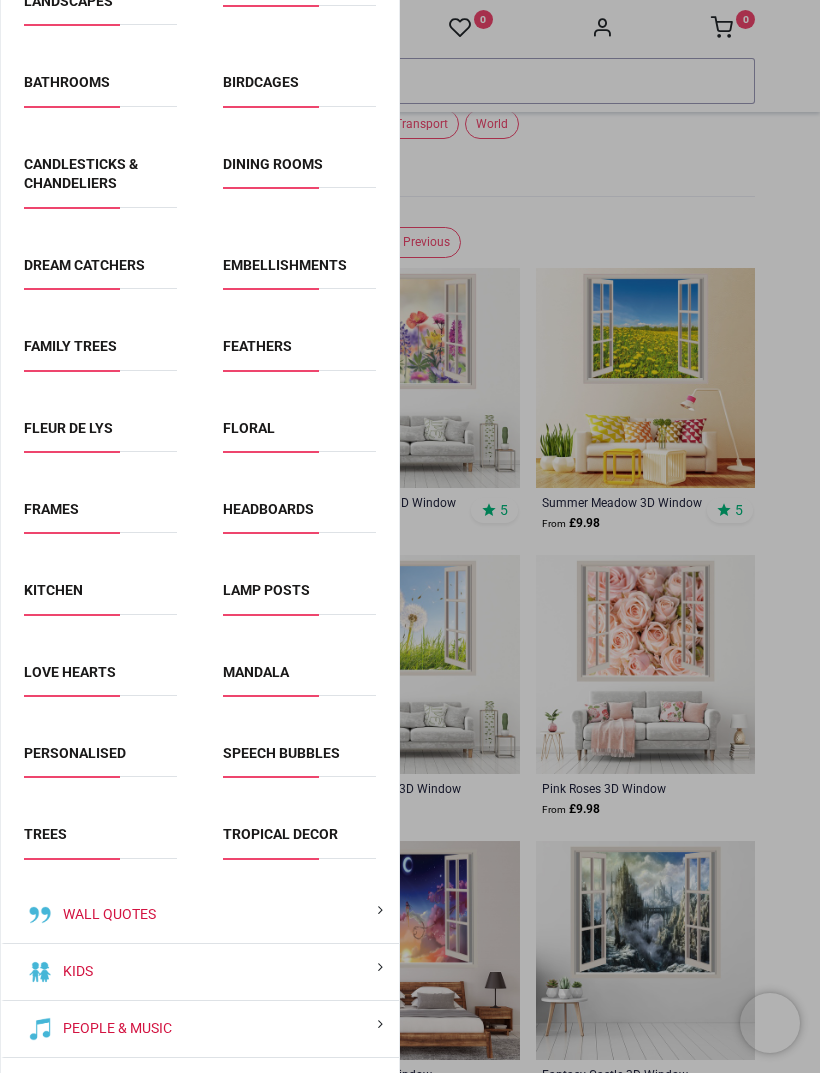 click on "Floral" at bounding box center [249, 428] 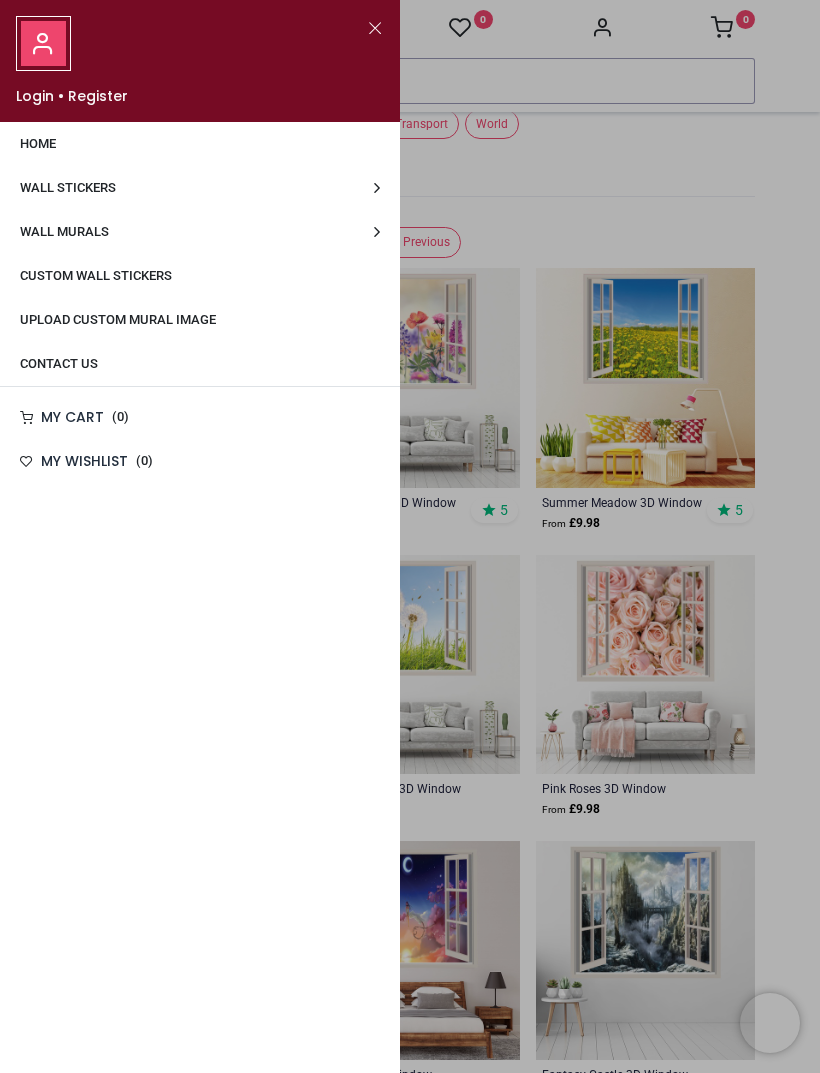 scroll, scrollTop: 0, scrollLeft: 0, axis: both 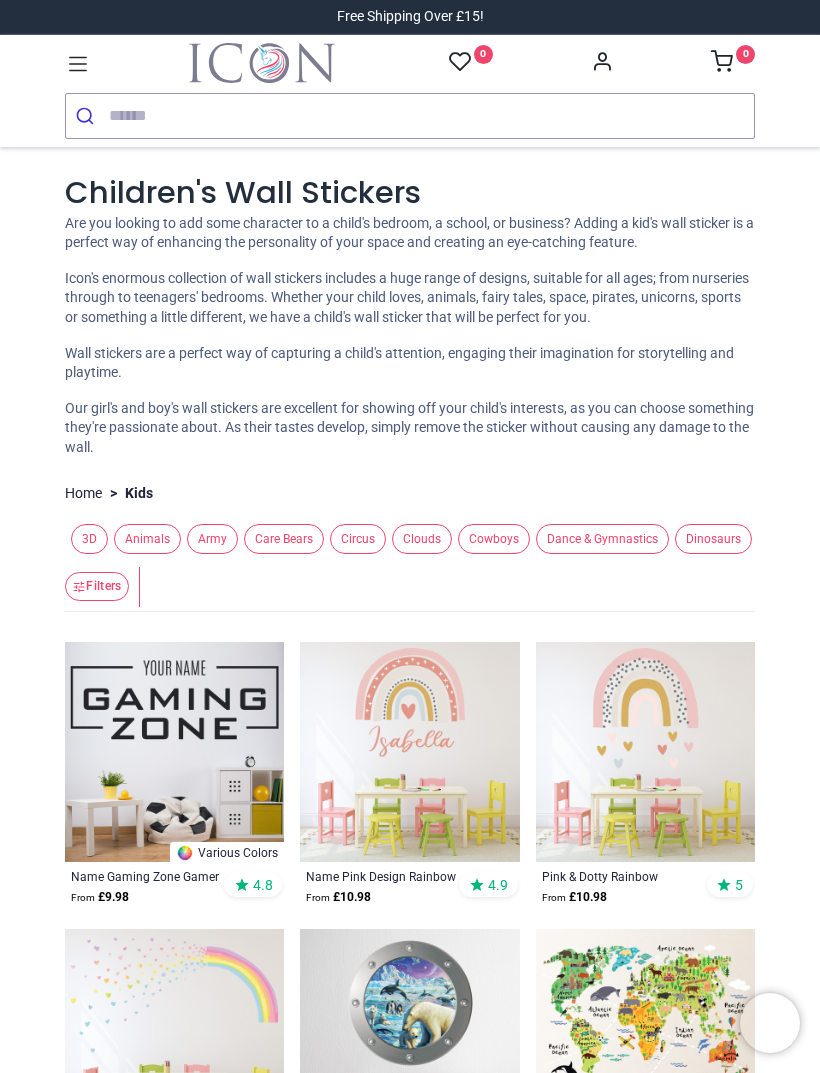 click at bounding box center [431, 116] 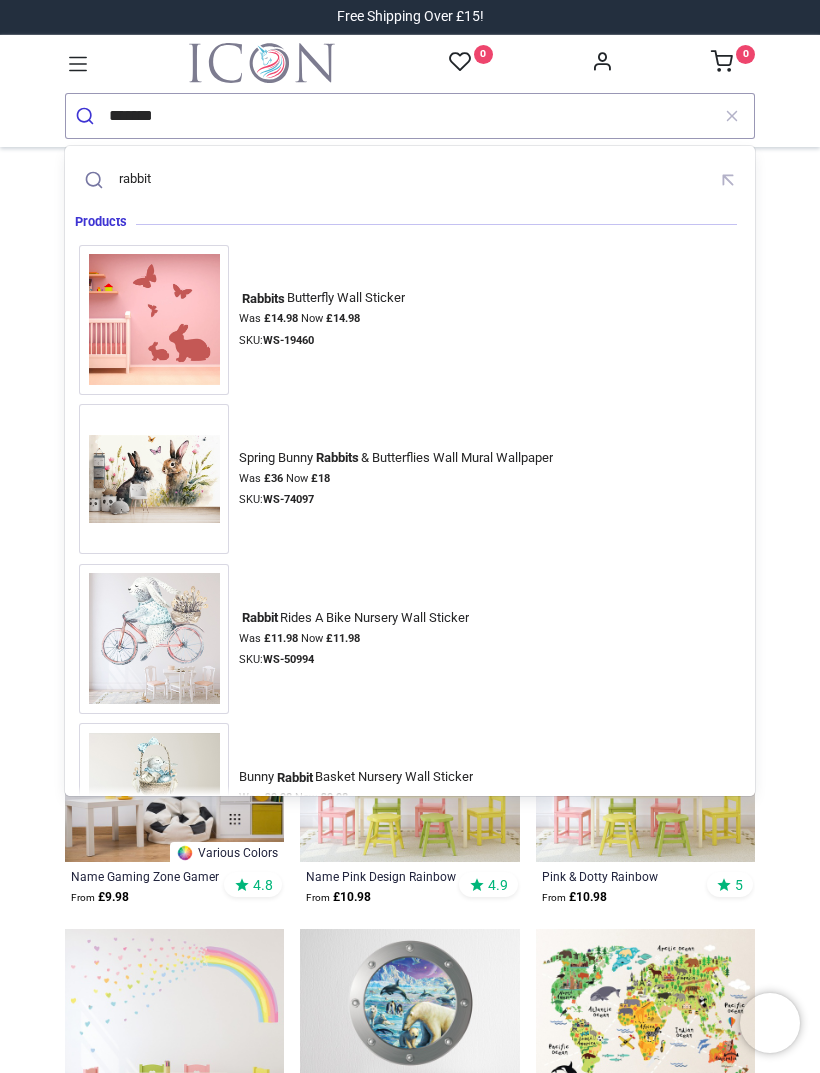 type on "*******" 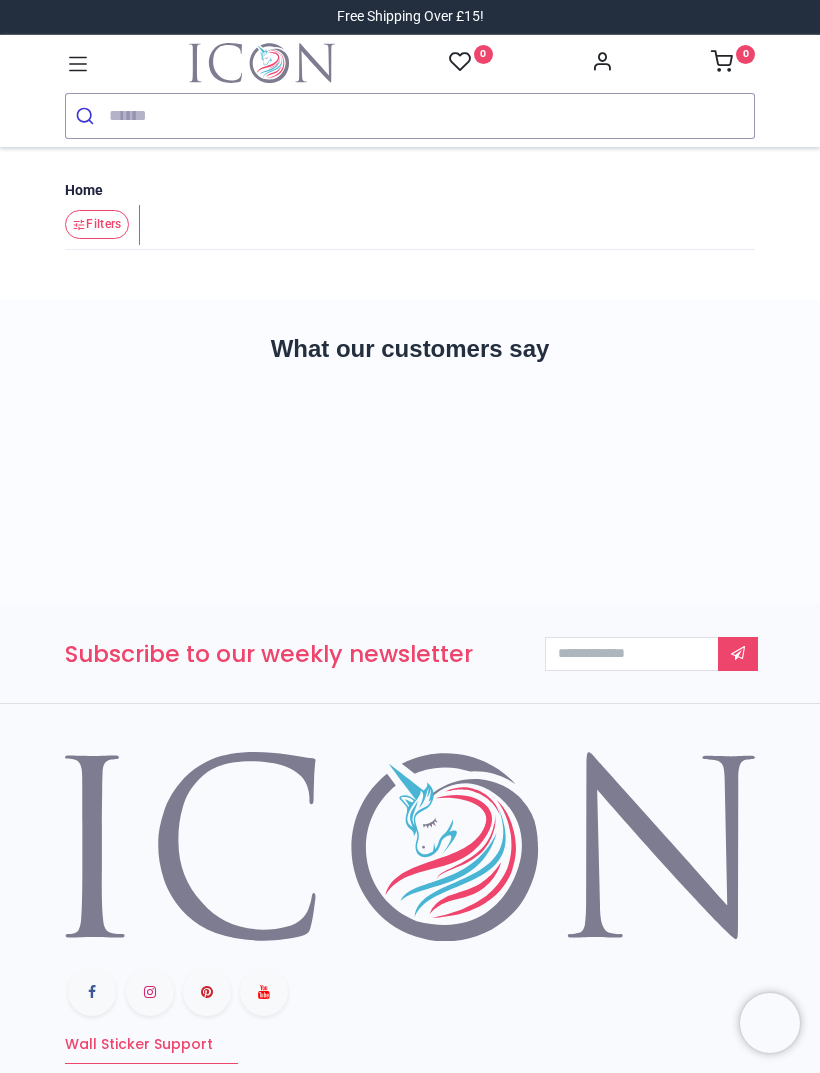 scroll, scrollTop: 0, scrollLeft: 0, axis: both 